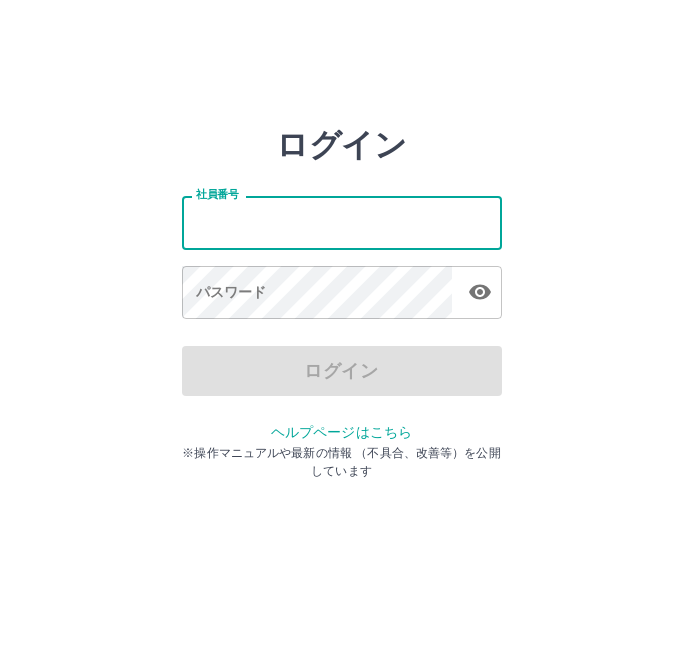 scroll, scrollTop: 0, scrollLeft: 0, axis: both 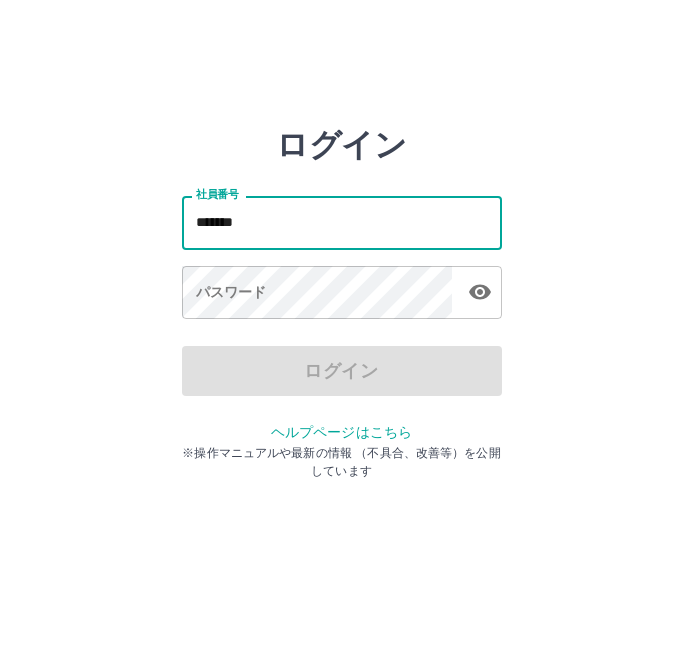 type on "*******" 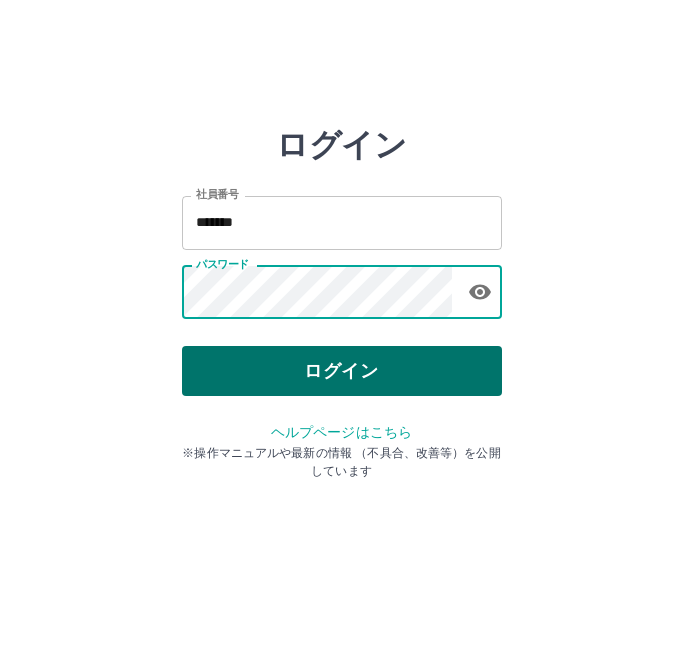 click on "ログイン" at bounding box center (342, 371) 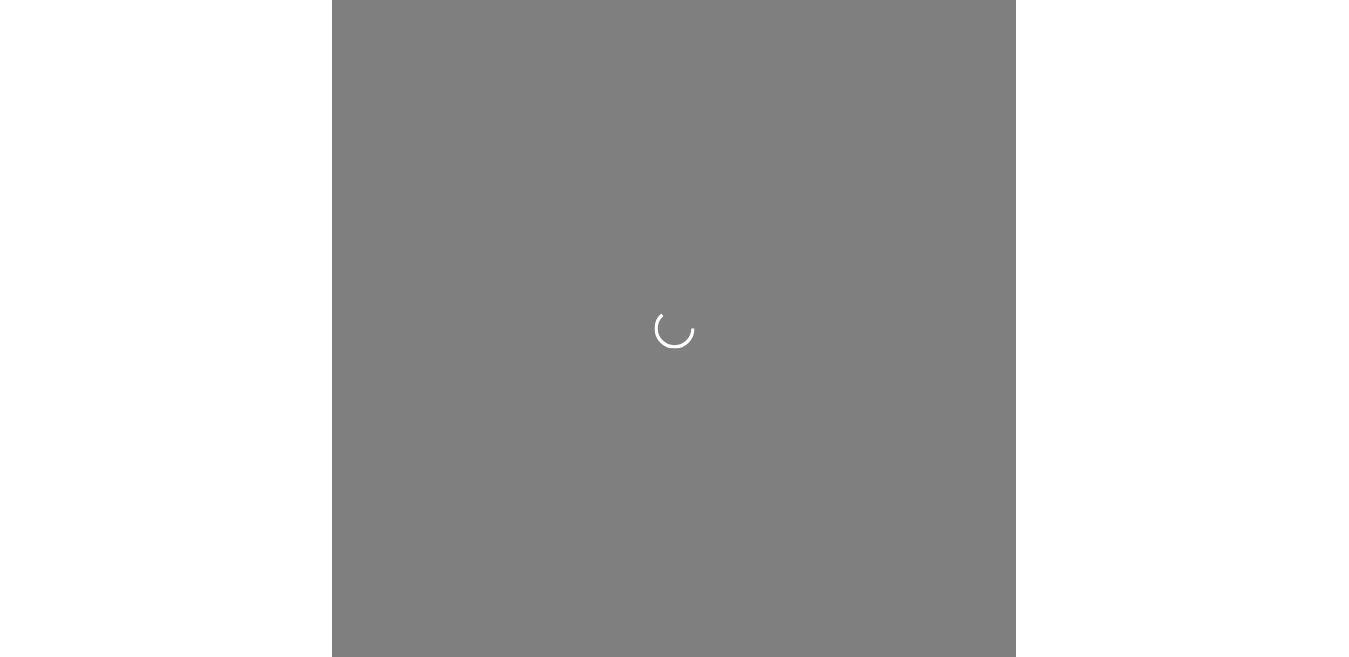scroll, scrollTop: 0, scrollLeft: 0, axis: both 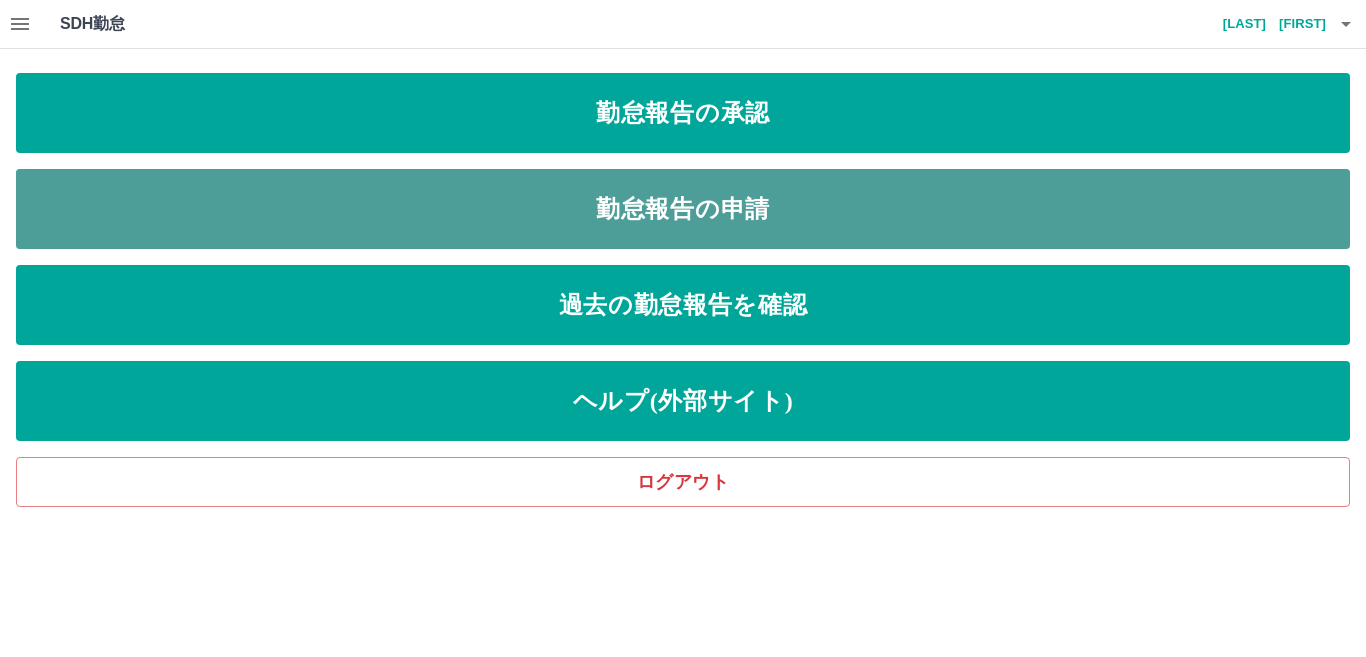 click on "勤怠報告の申請" at bounding box center (683, 209) 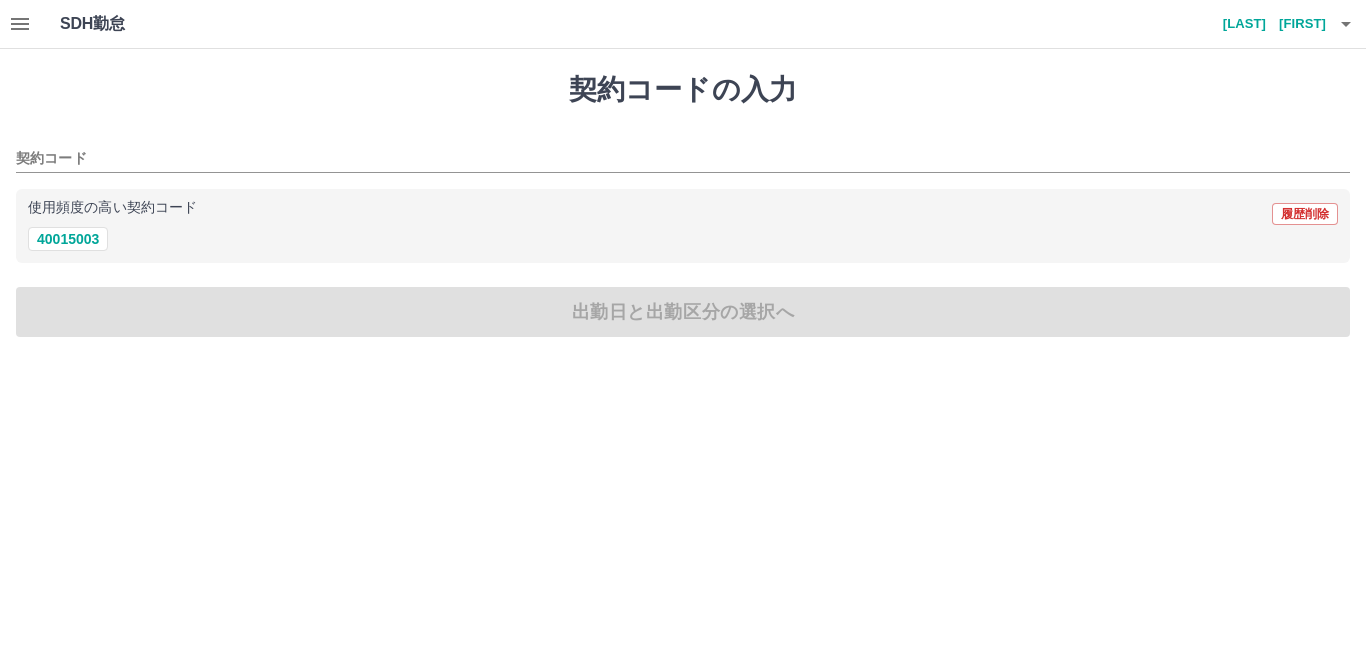 click on "使用頻度の高い契約コード 履歴削除" at bounding box center [683, 214] 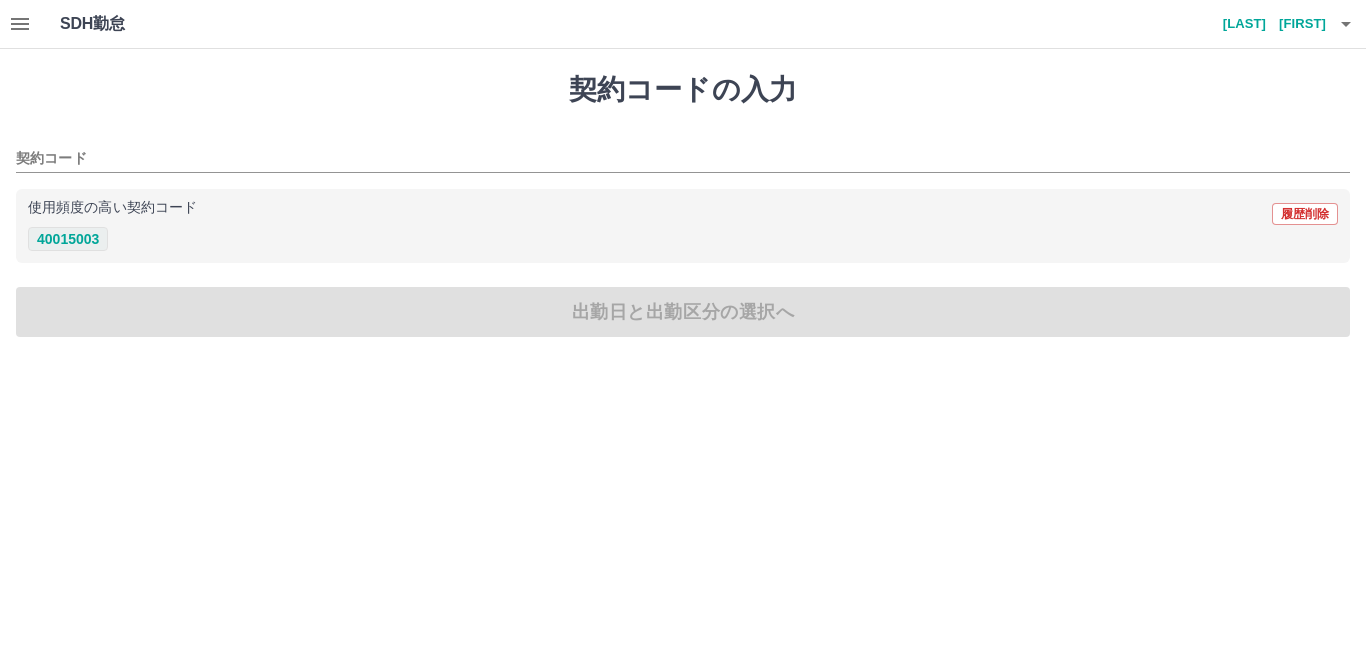 click on "40015003" at bounding box center [68, 239] 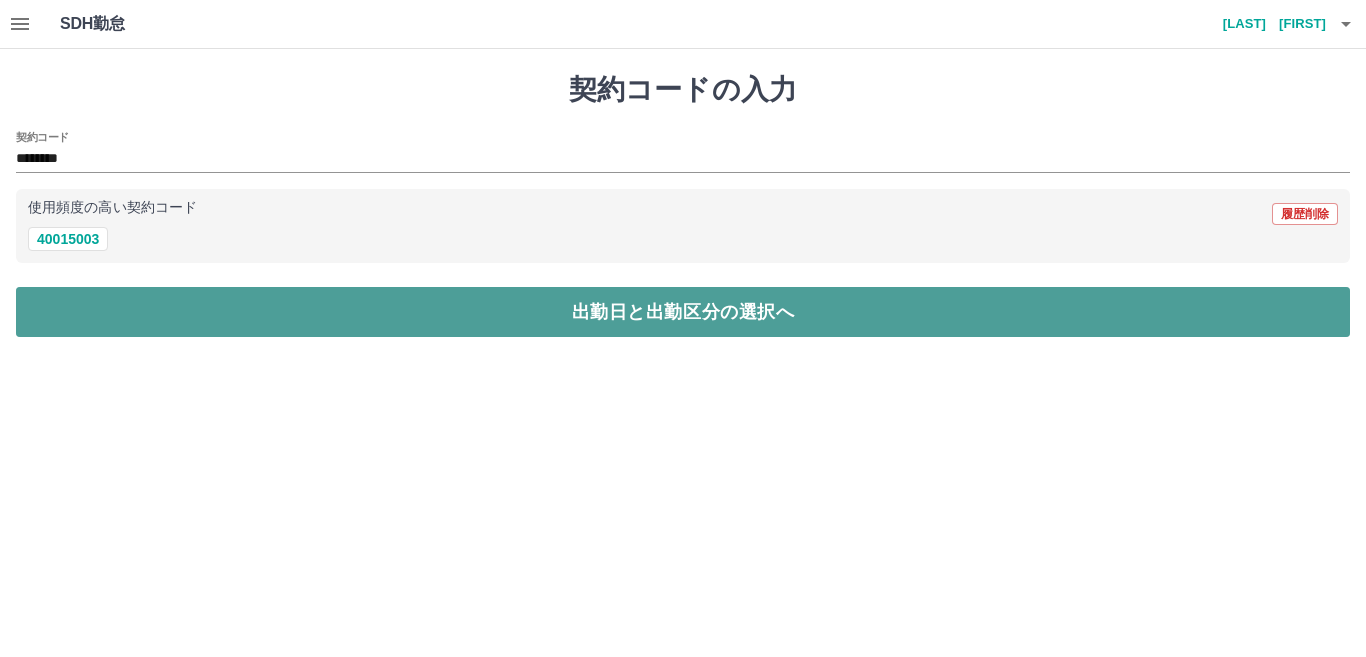 click on "出勤日と出勤区分の選択へ" at bounding box center (683, 312) 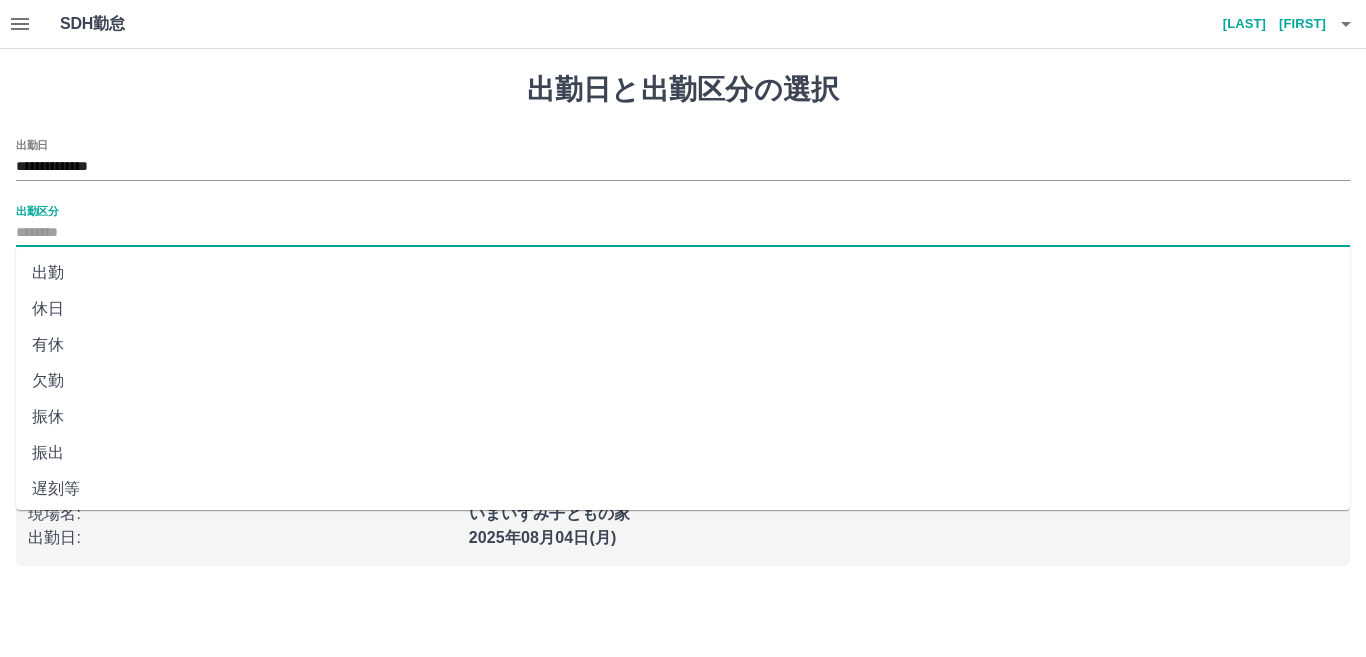 click on "出勤区分" at bounding box center (683, 233) 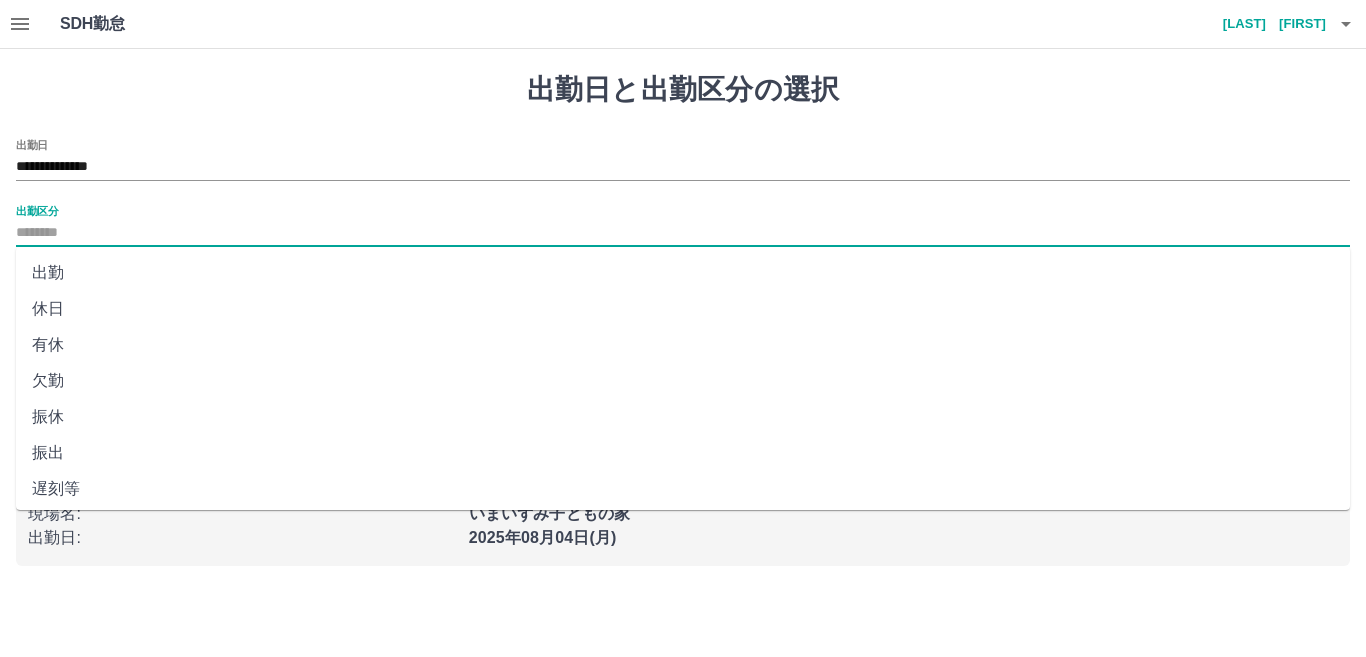 click on "出勤" at bounding box center [683, 273] 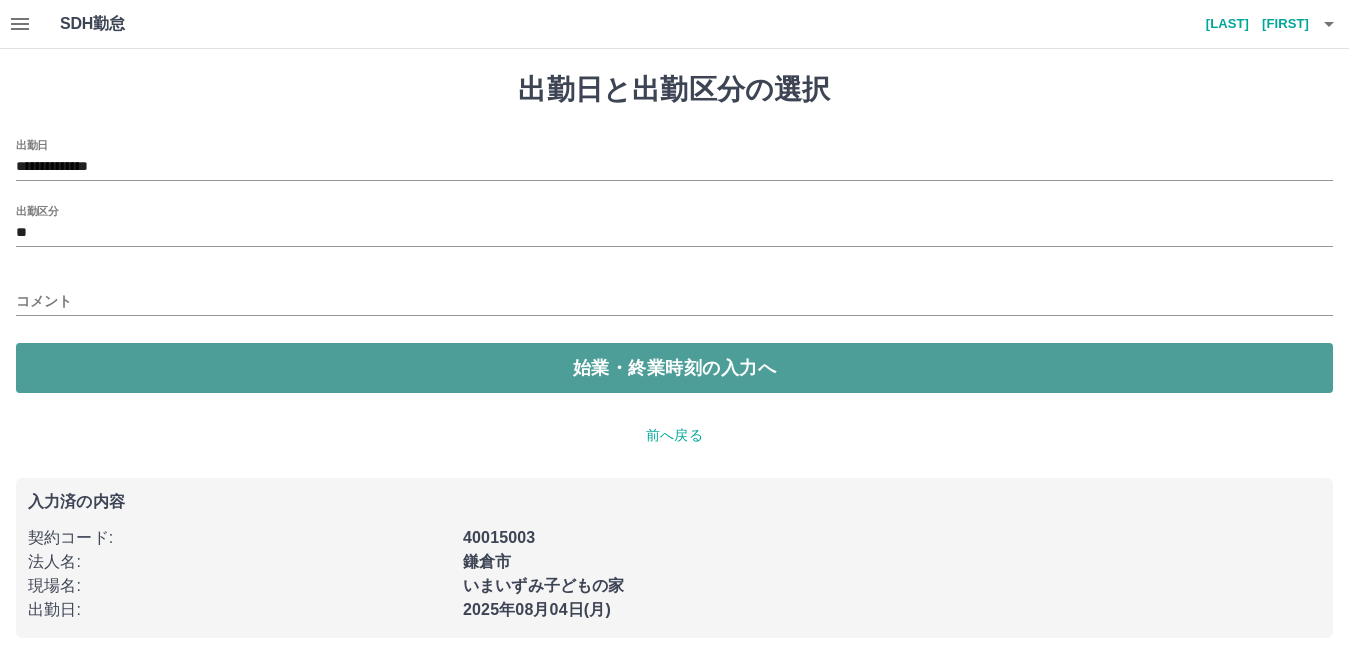 click on "始業・終業時刻の入力へ" at bounding box center [674, 368] 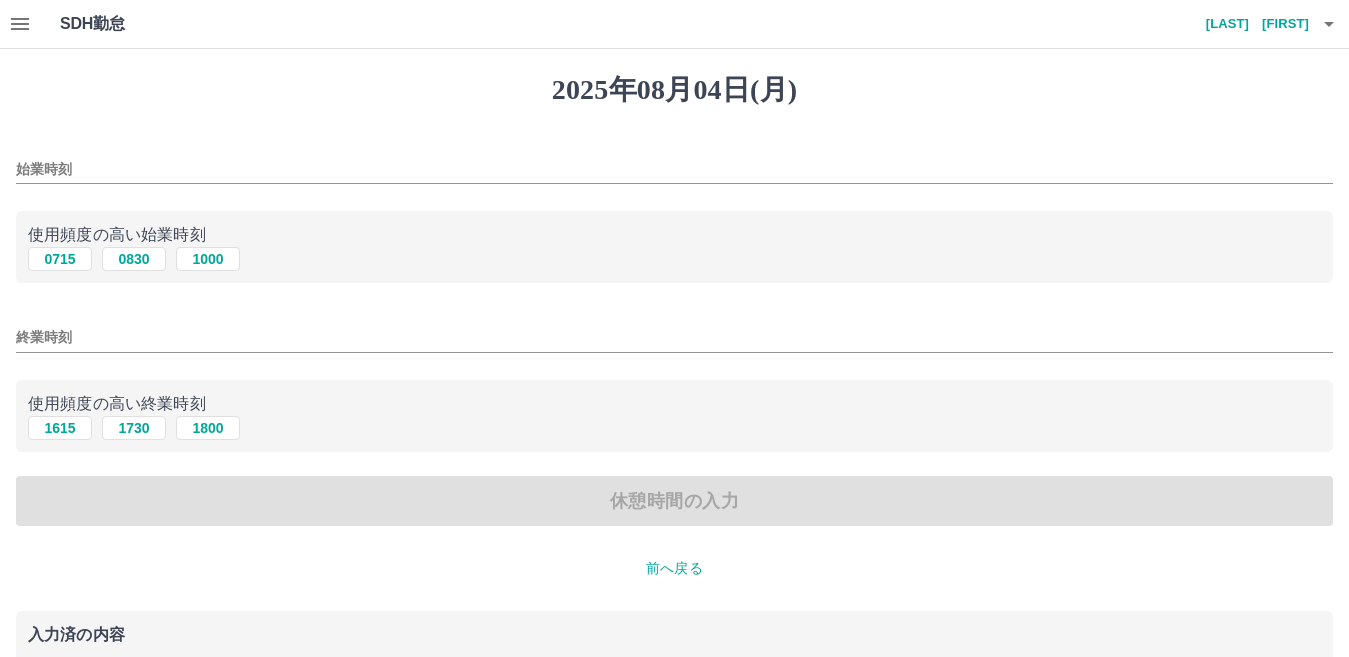 click on "始業時刻" at bounding box center [674, 169] 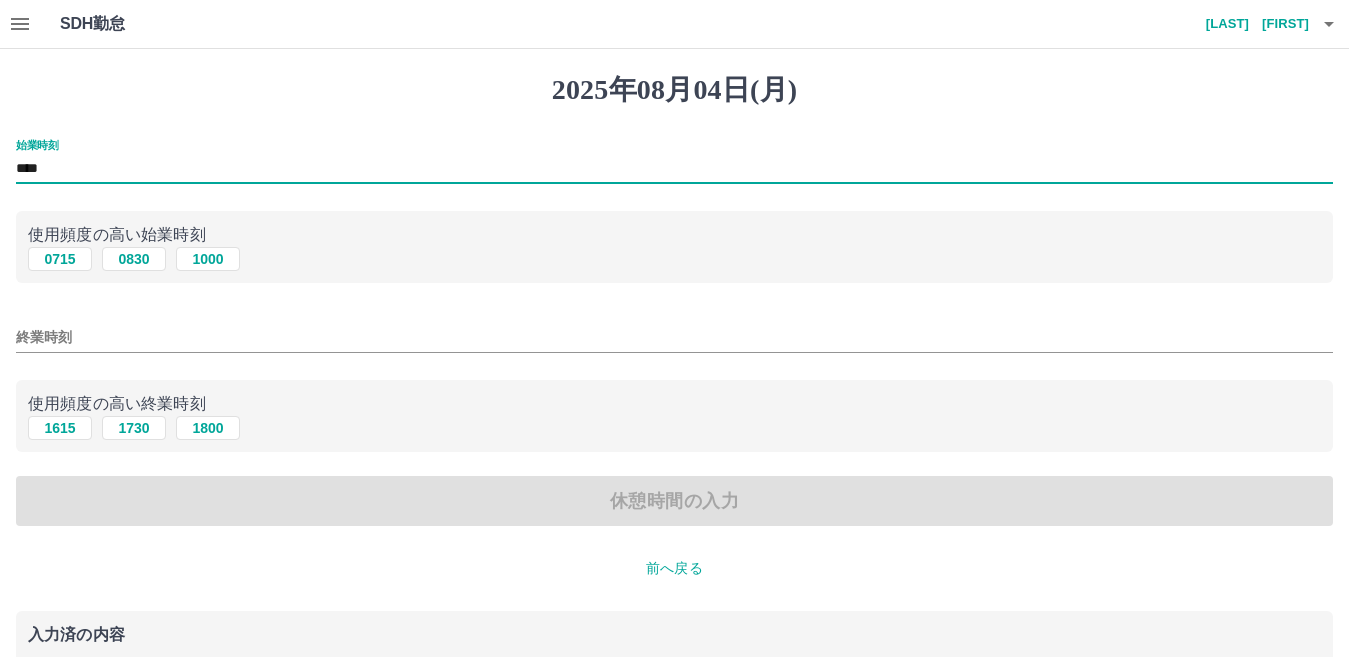 type on "****" 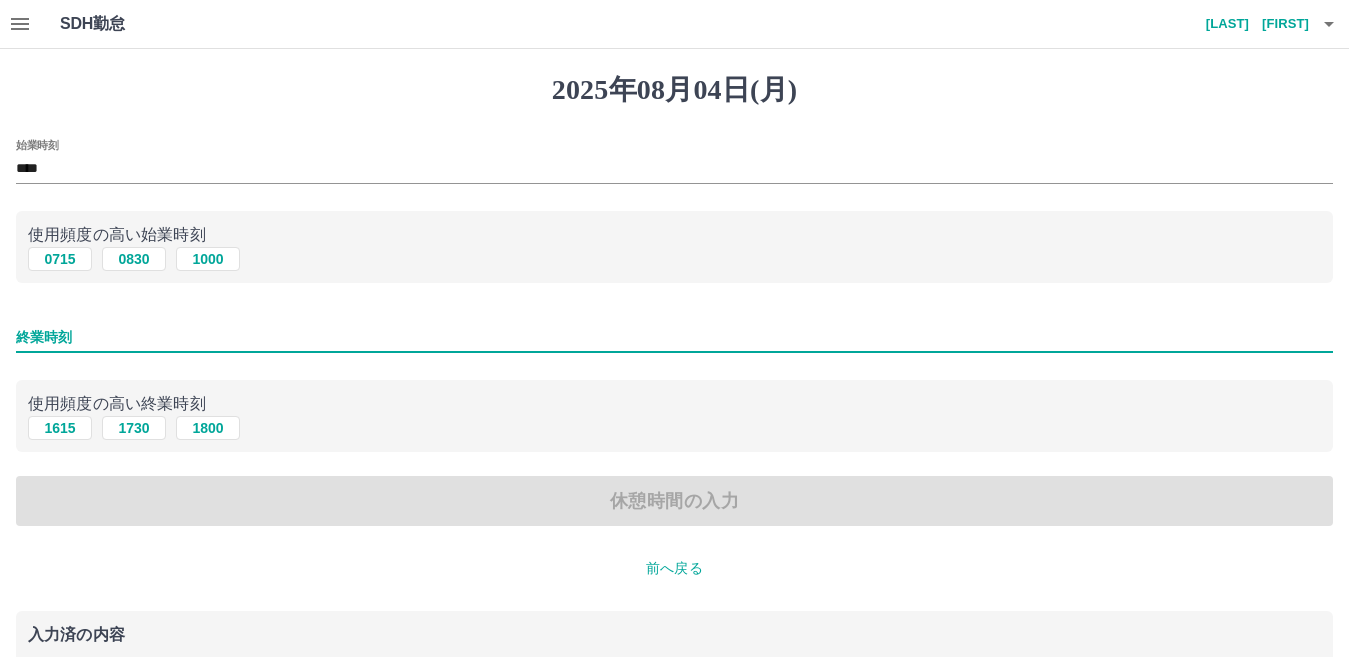 click on "終業時刻" at bounding box center [674, 337] 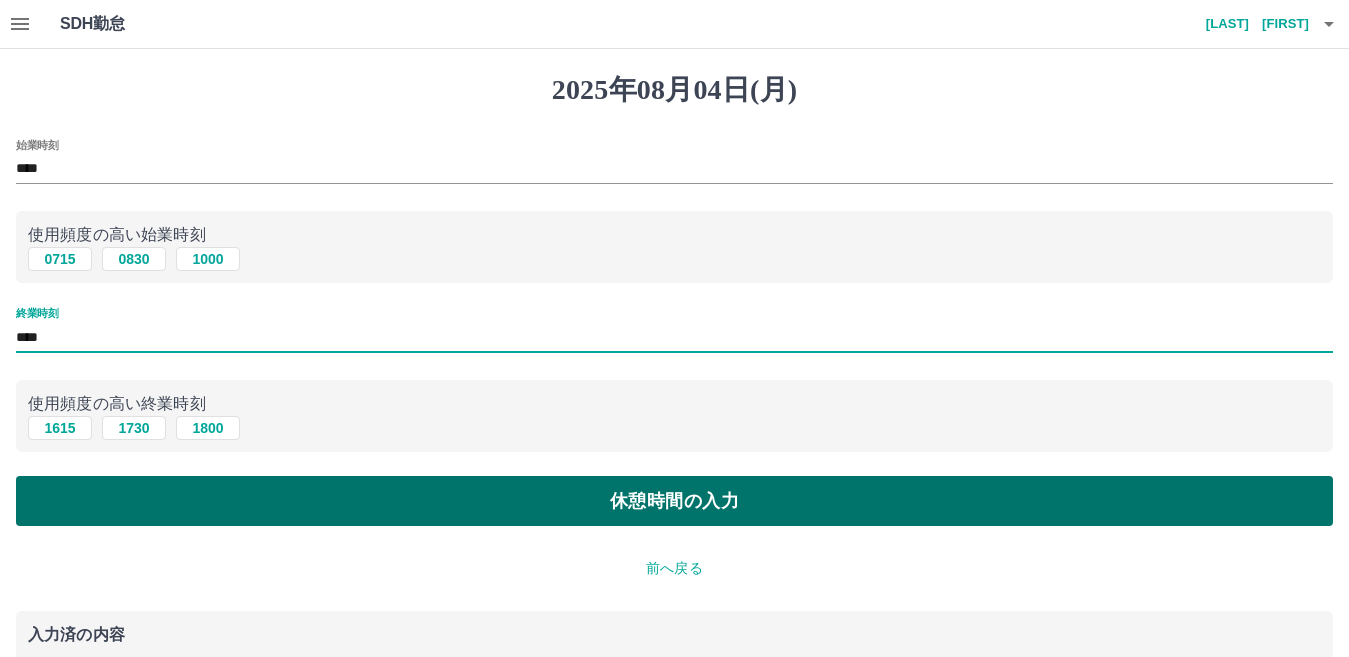 type on "****" 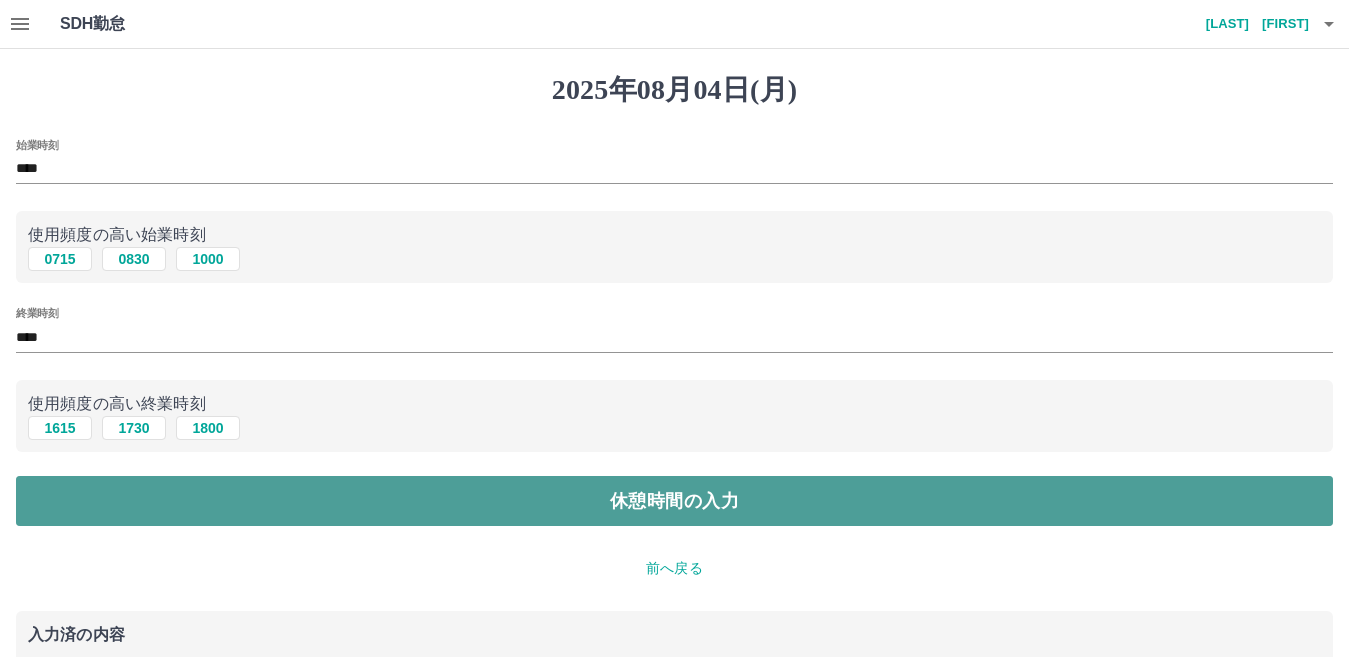 click on "休憩時間の入力" at bounding box center [674, 501] 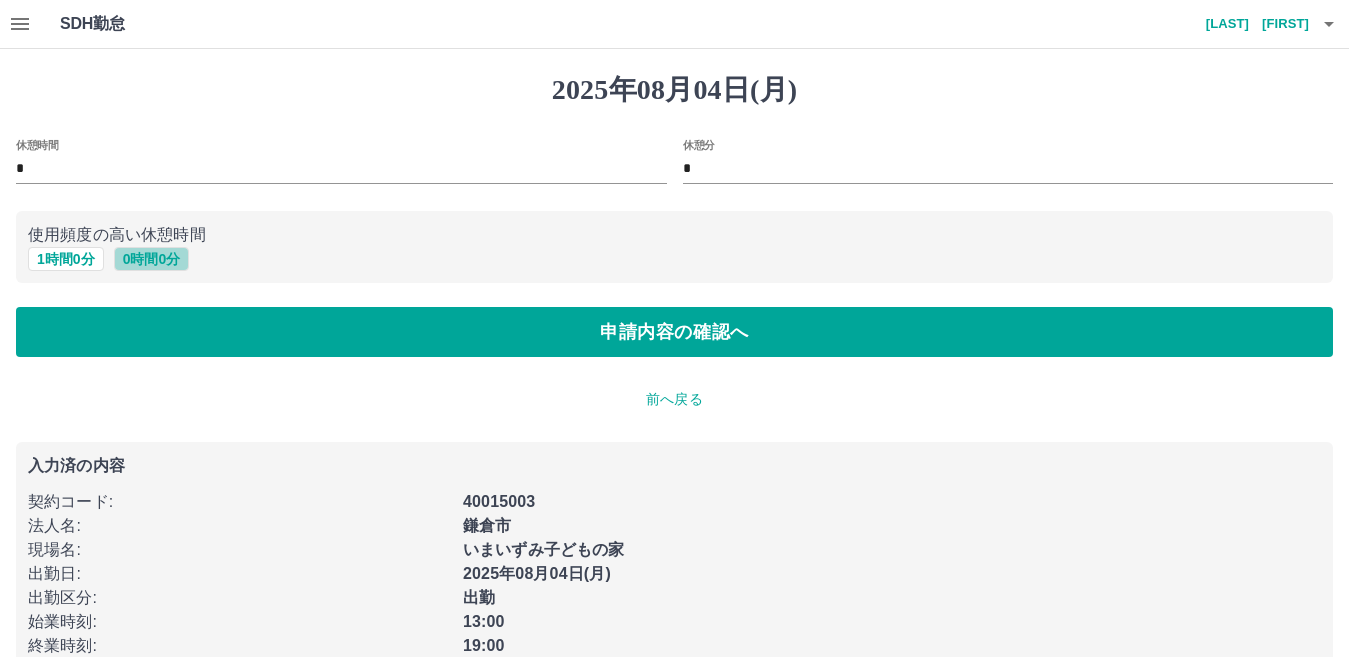 click on "0 時間 0 分" at bounding box center [152, 259] 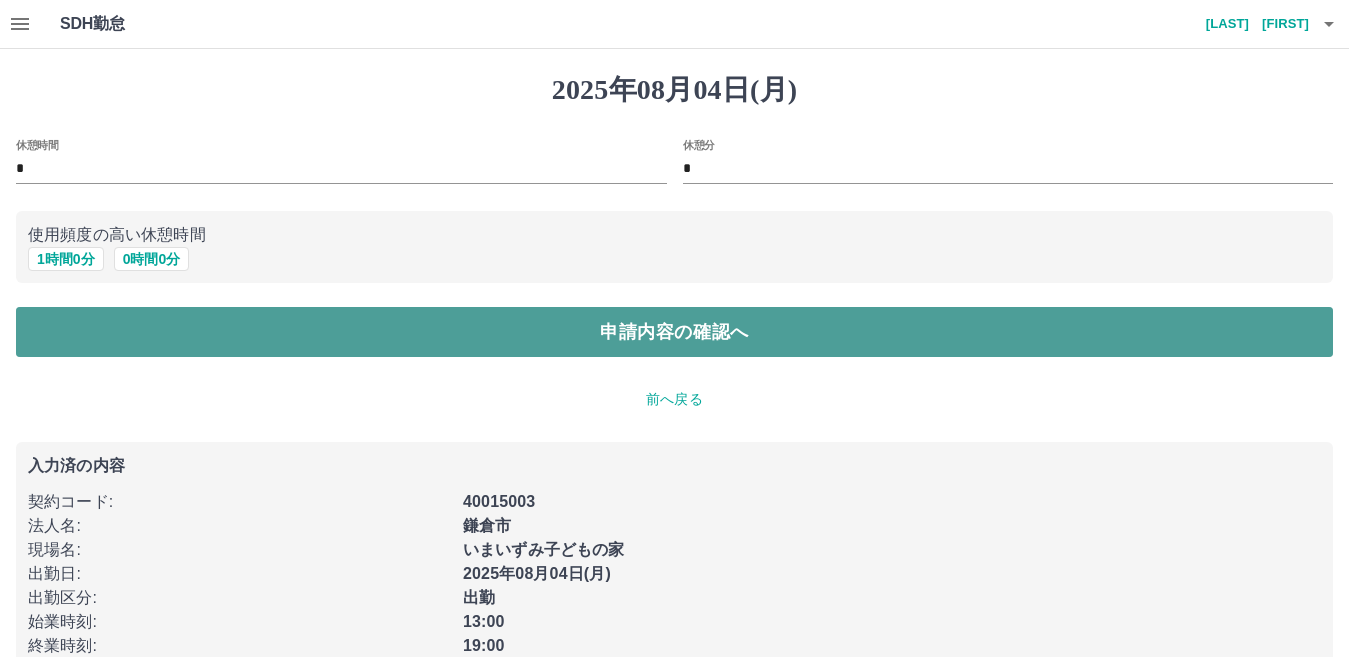click on "申請内容の確認へ" at bounding box center [674, 332] 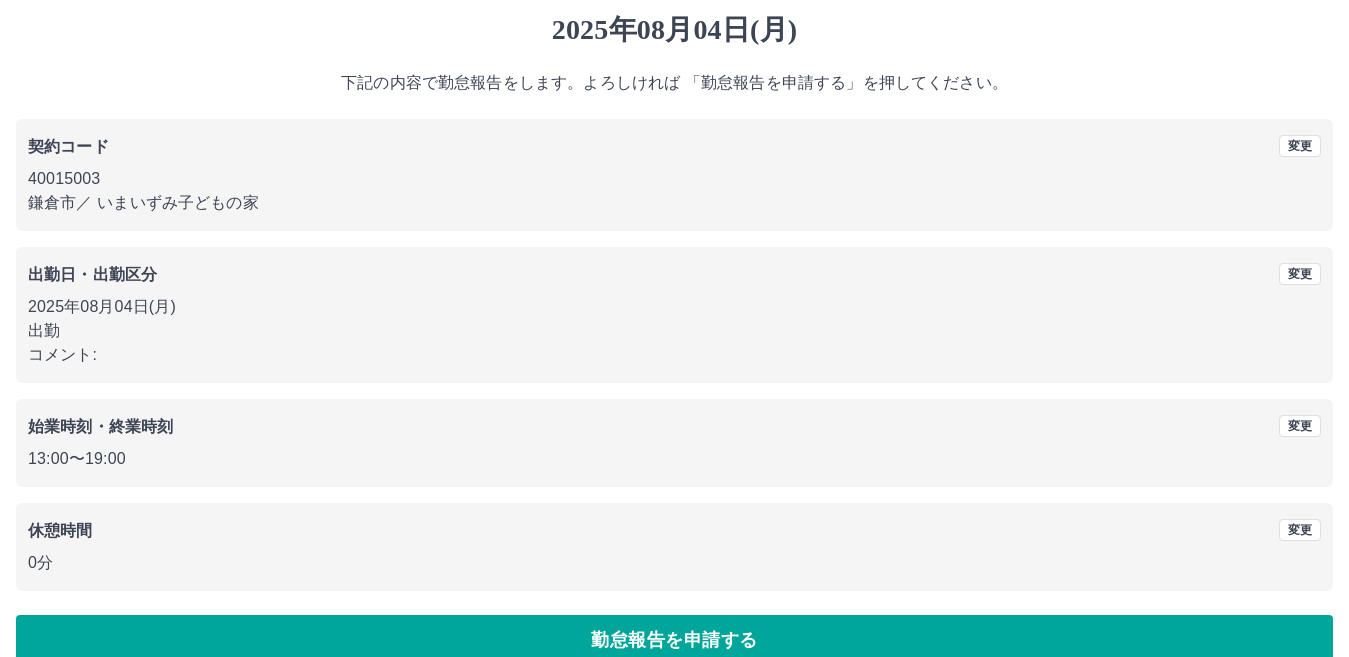scroll, scrollTop: 92, scrollLeft: 0, axis: vertical 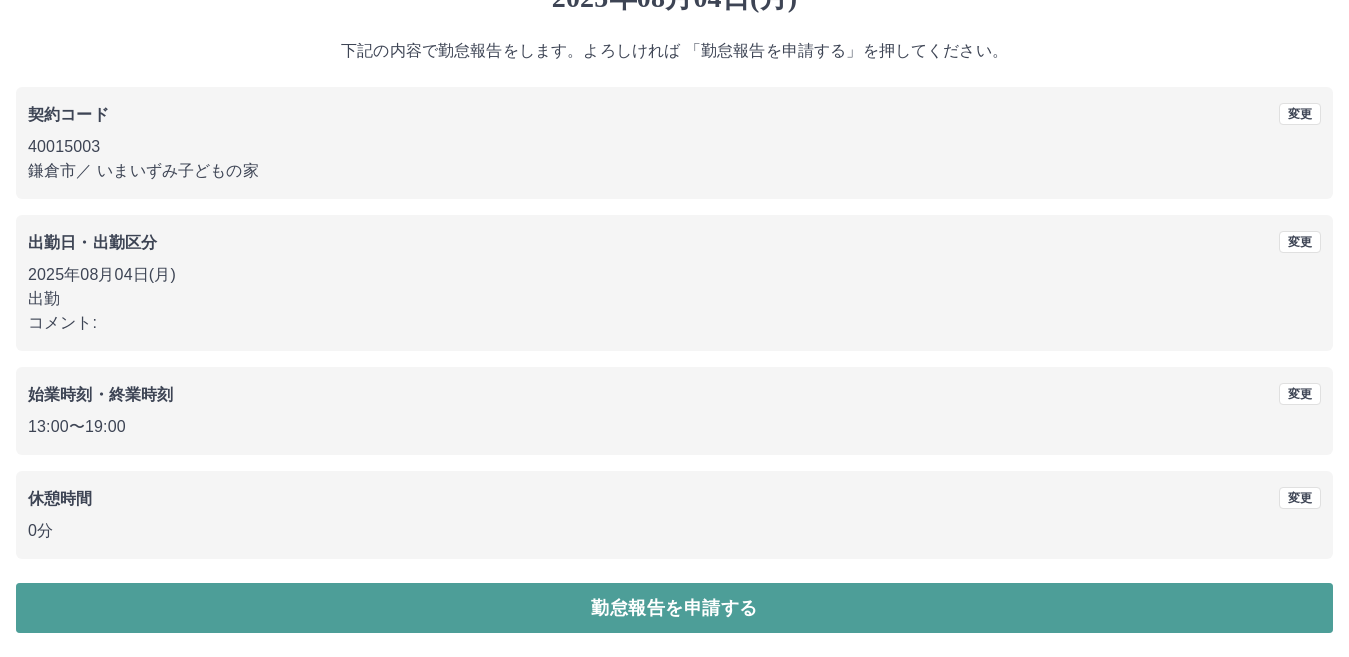 click on "勤怠報告を申請する" at bounding box center (674, 608) 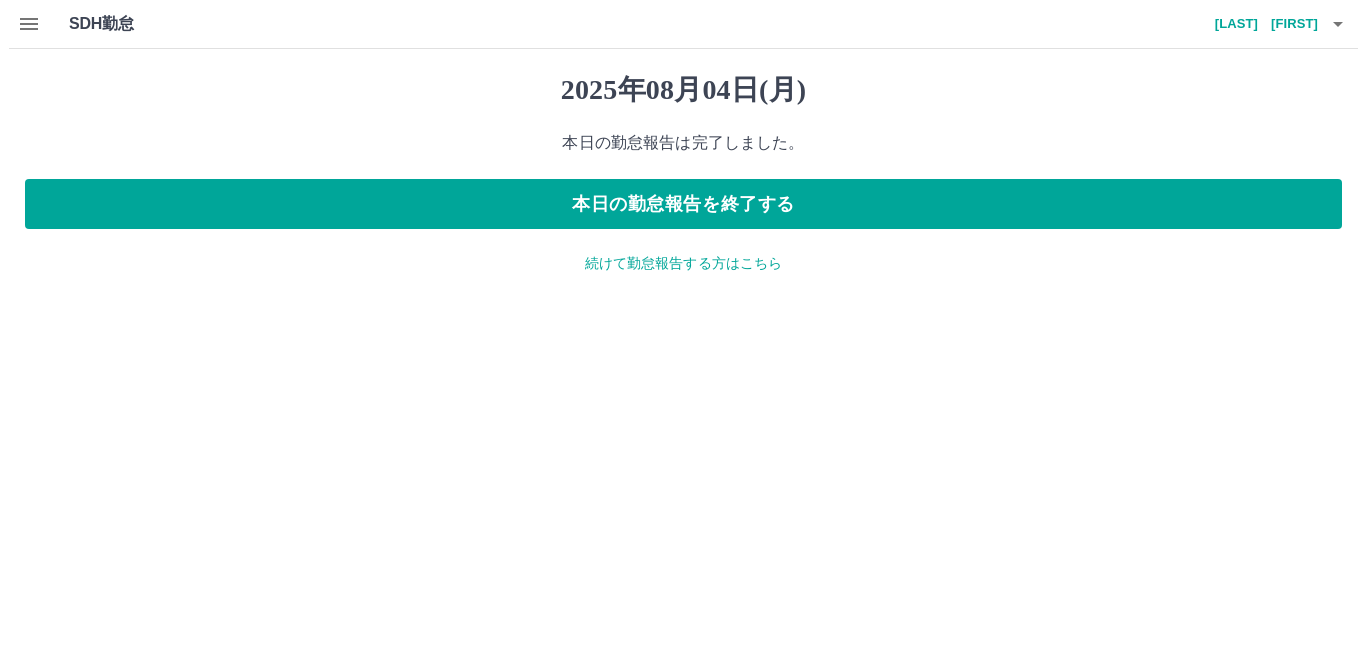 scroll, scrollTop: 0, scrollLeft: 0, axis: both 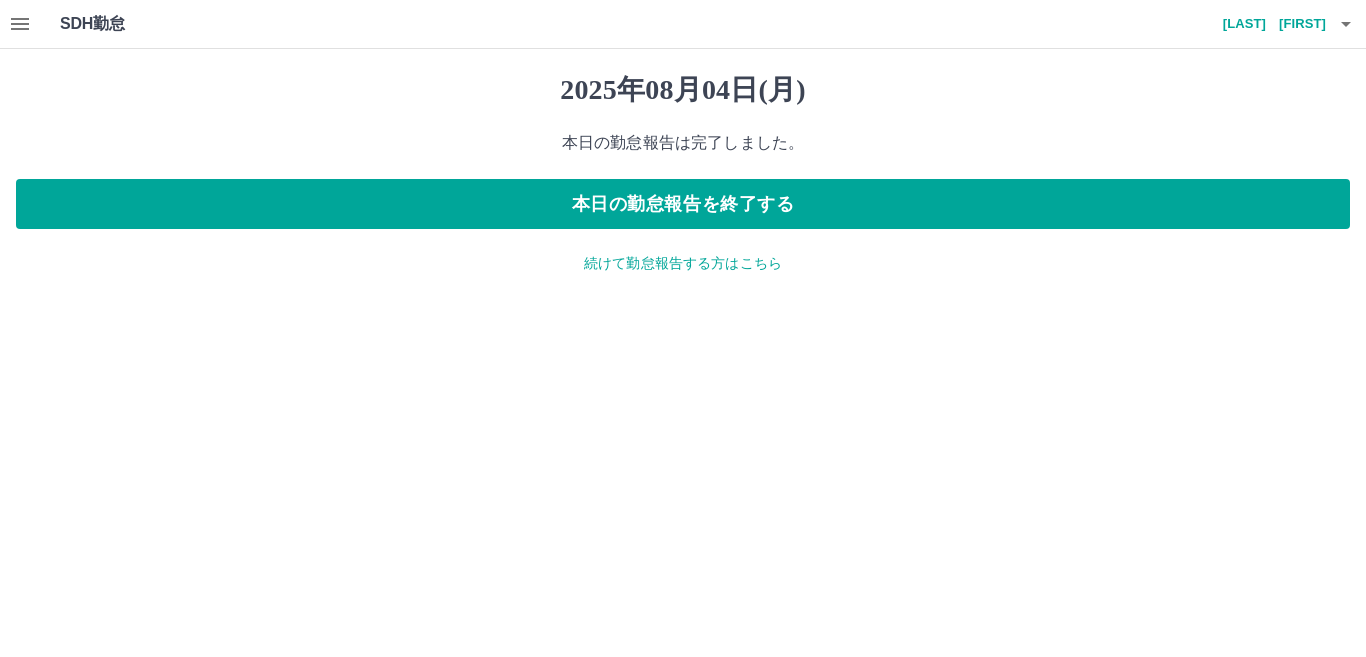 click on "続けて勤怠報告する方はこちら" at bounding box center (683, 263) 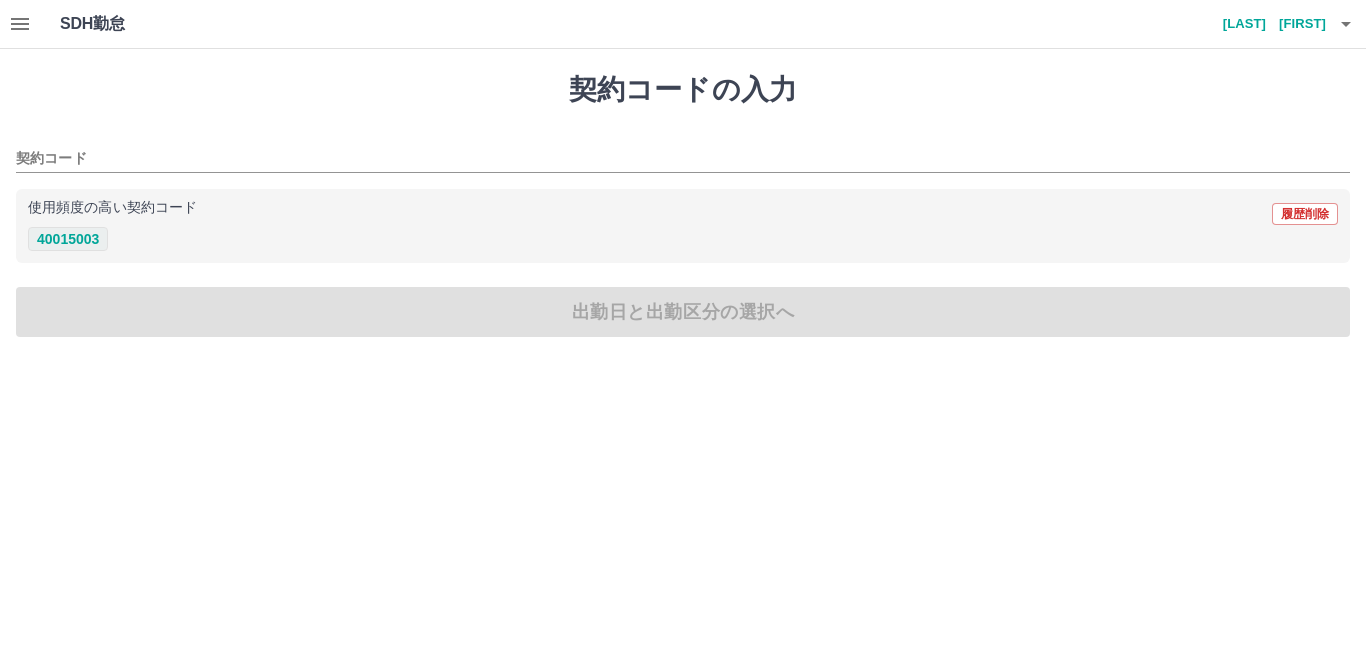 click on "40015003" at bounding box center (68, 239) 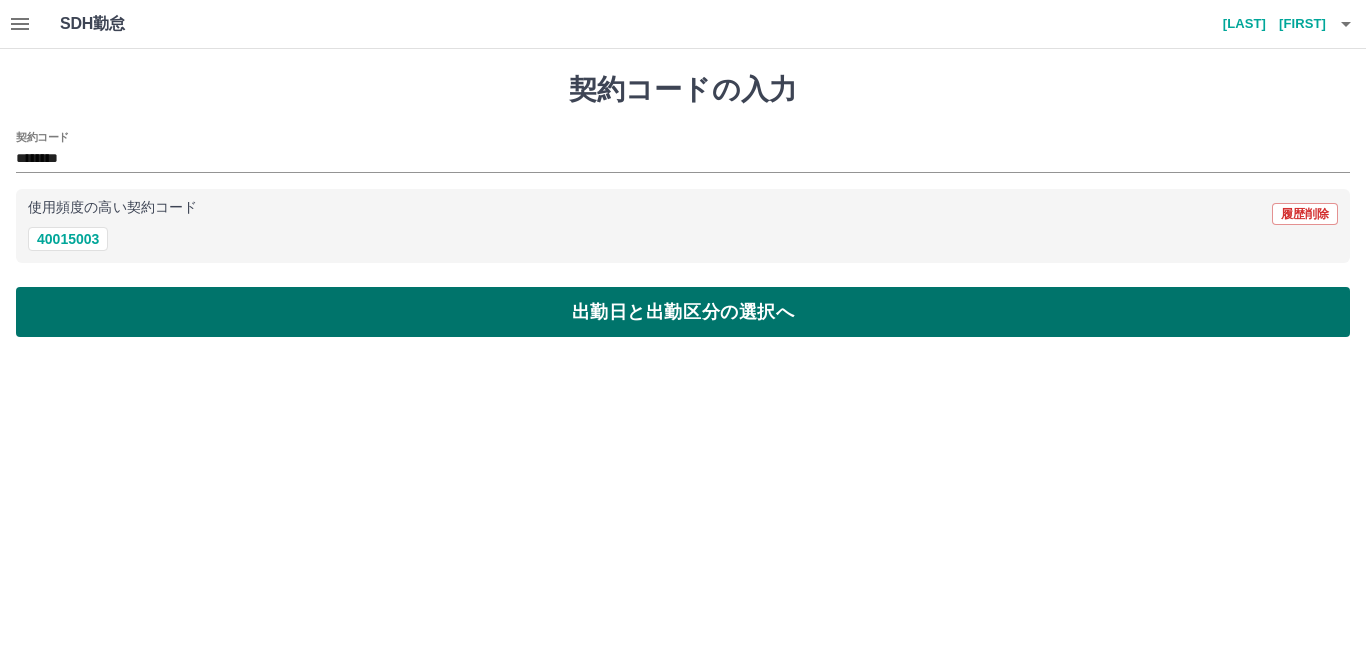 click on "出勤日と出勤区分の選択へ" at bounding box center (683, 312) 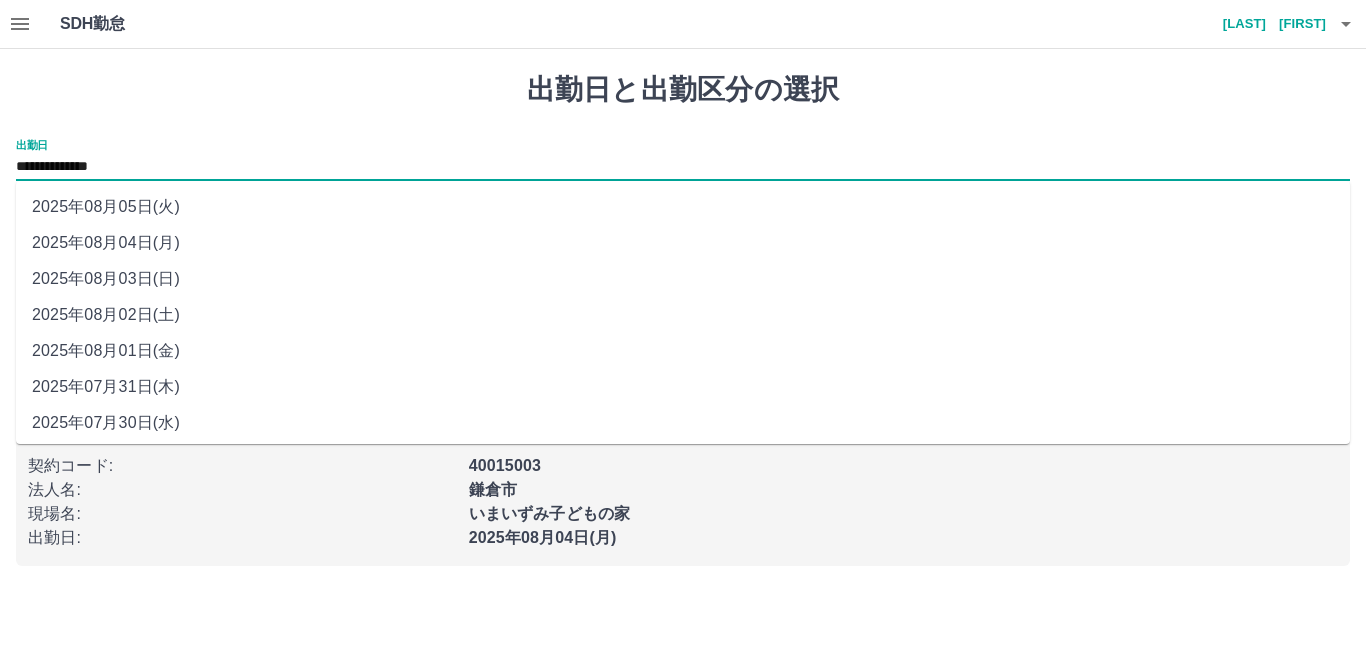 click on "**********" at bounding box center [683, 167] 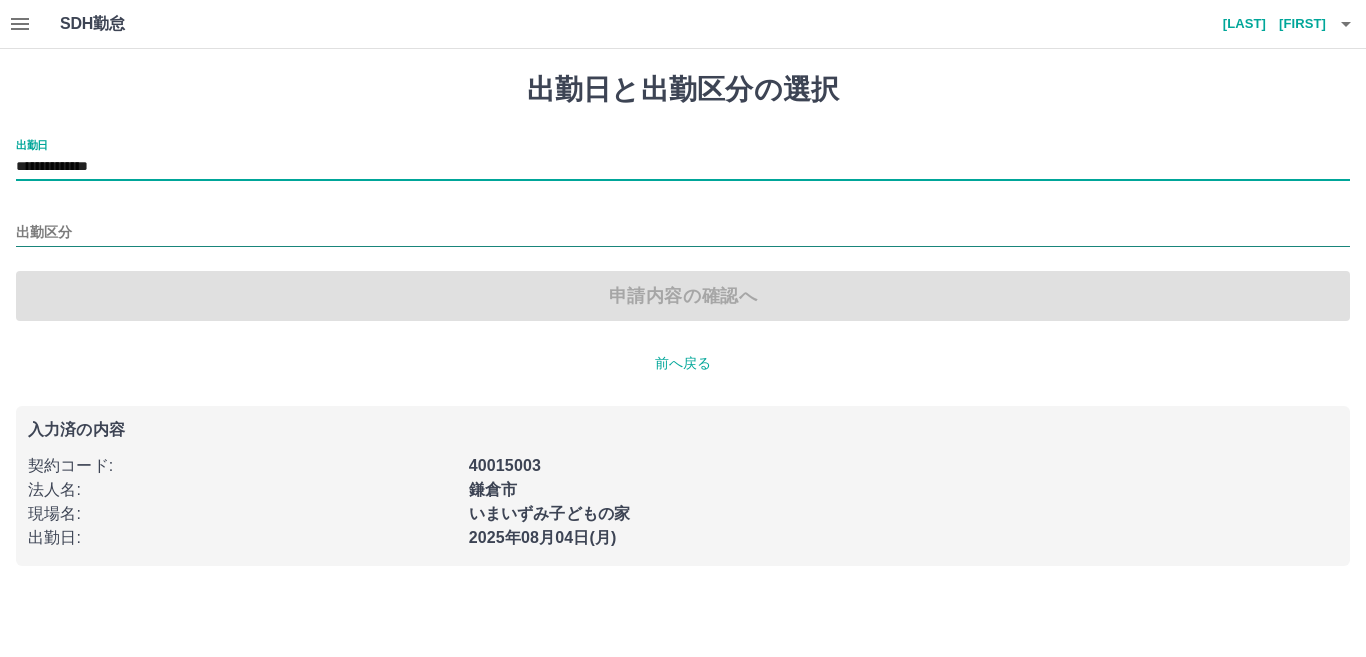 click on "出勤区分" at bounding box center [683, 233] 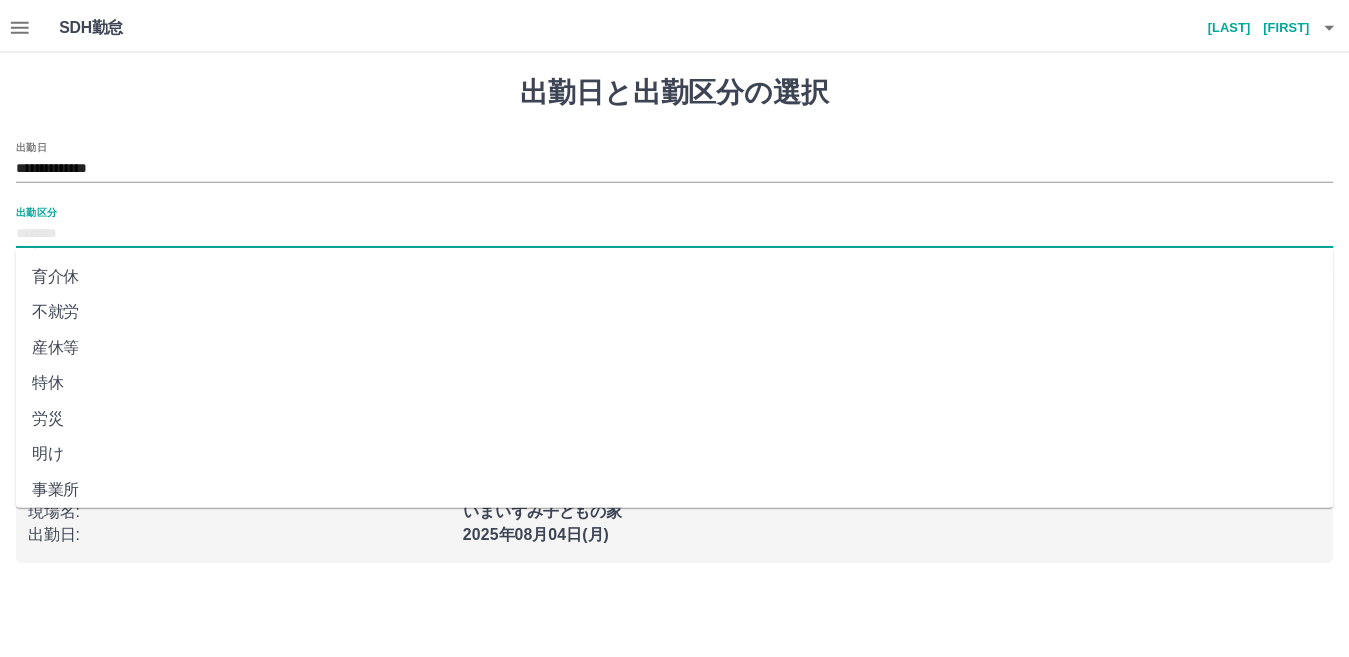 scroll, scrollTop: 400, scrollLeft: 0, axis: vertical 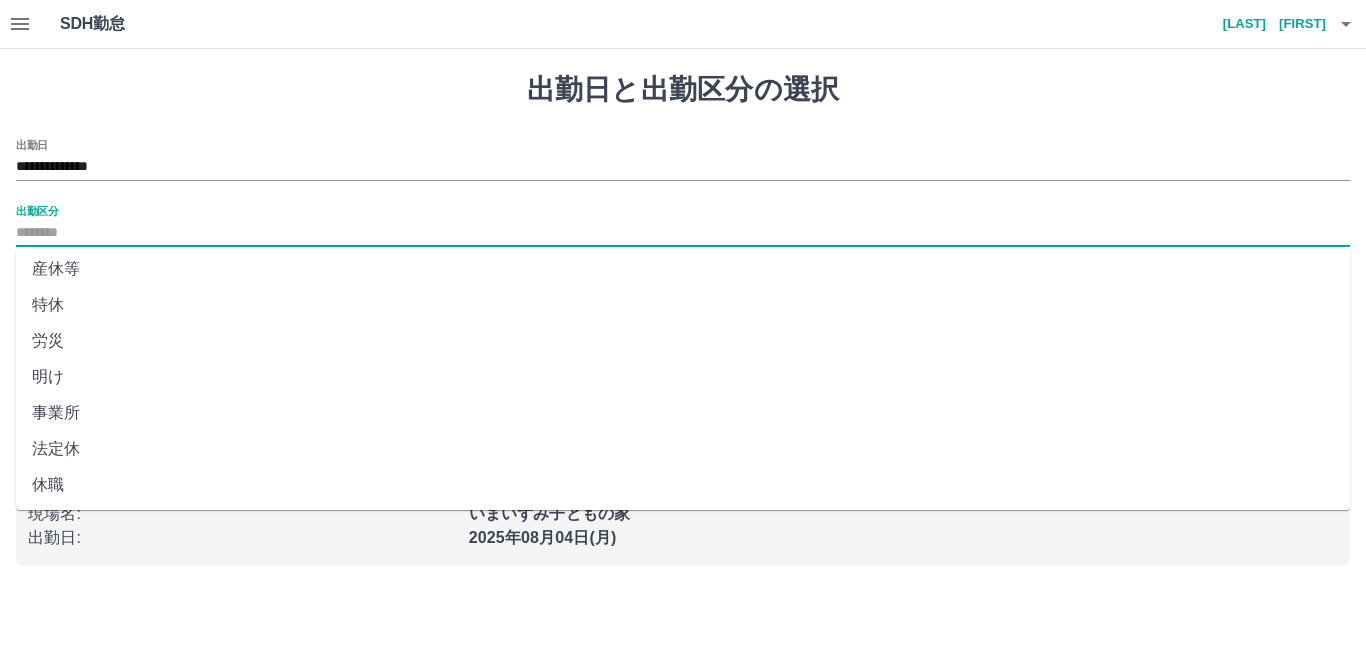 click on "法定休" at bounding box center [683, 449] 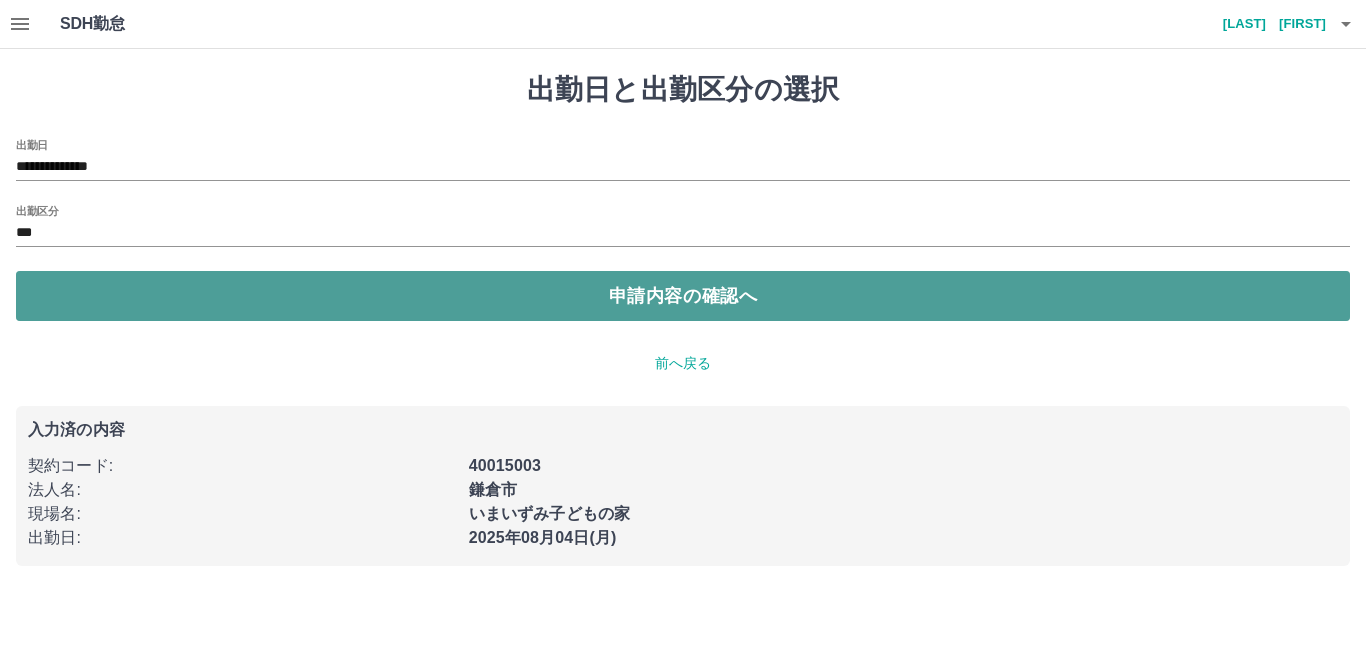 click on "申請内容の確認へ" at bounding box center [683, 296] 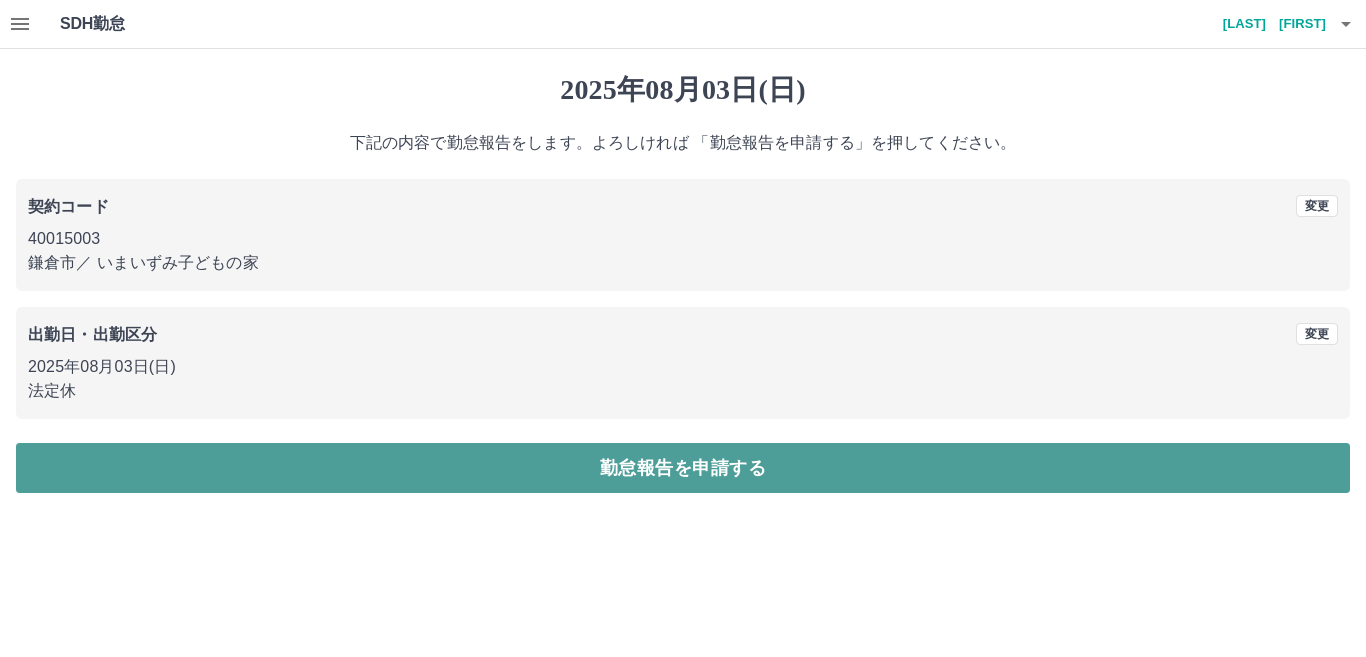 click on "勤怠報告を申請する" at bounding box center (683, 468) 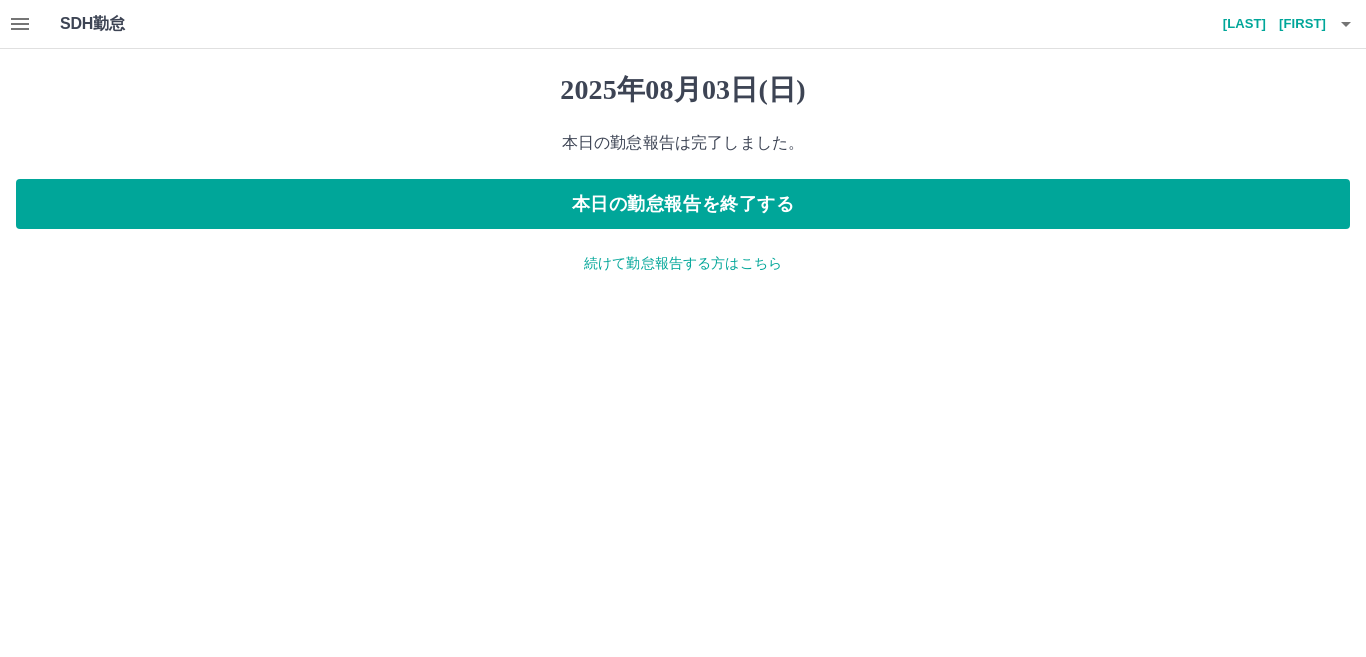click 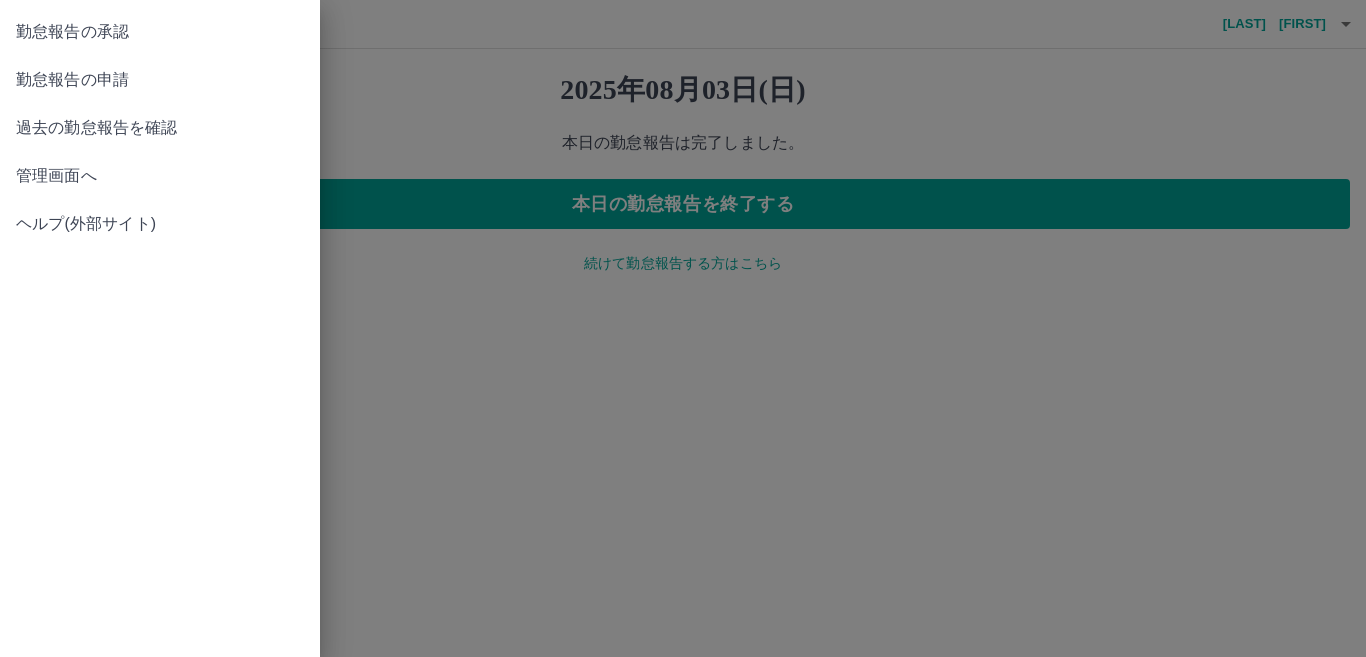 click on "管理画面へ" at bounding box center (160, 176) 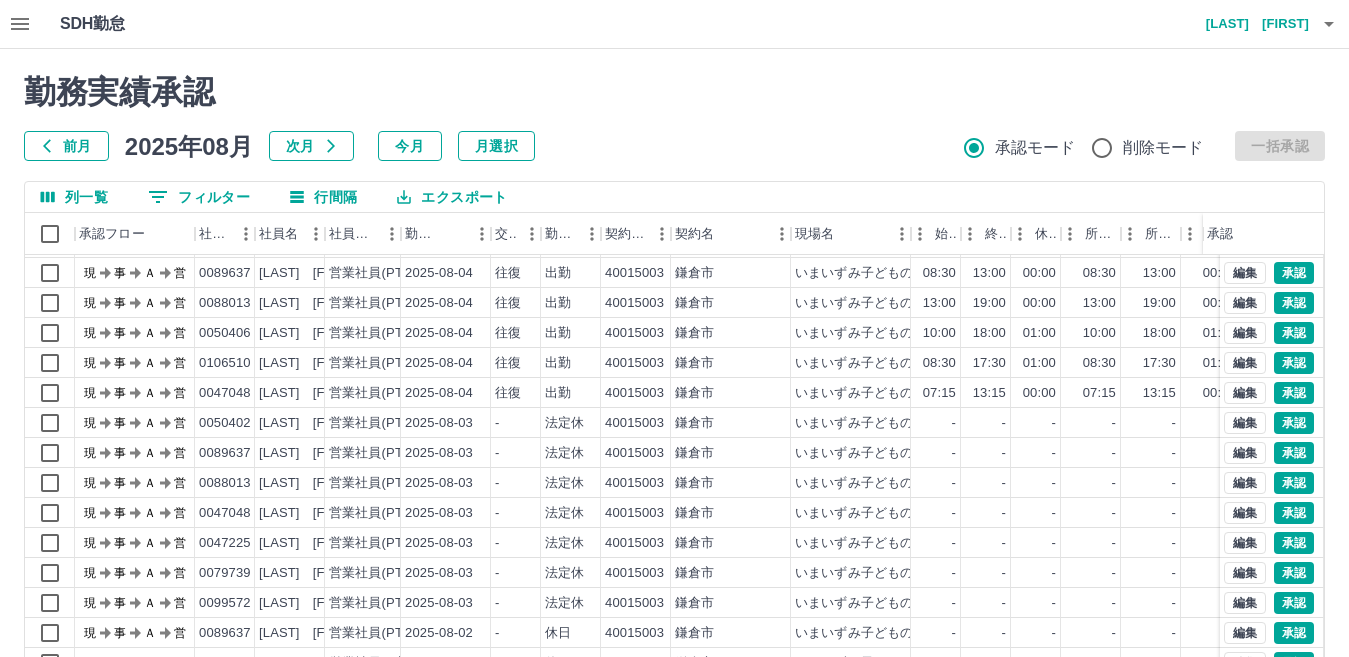scroll, scrollTop: 104, scrollLeft: 0, axis: vertical 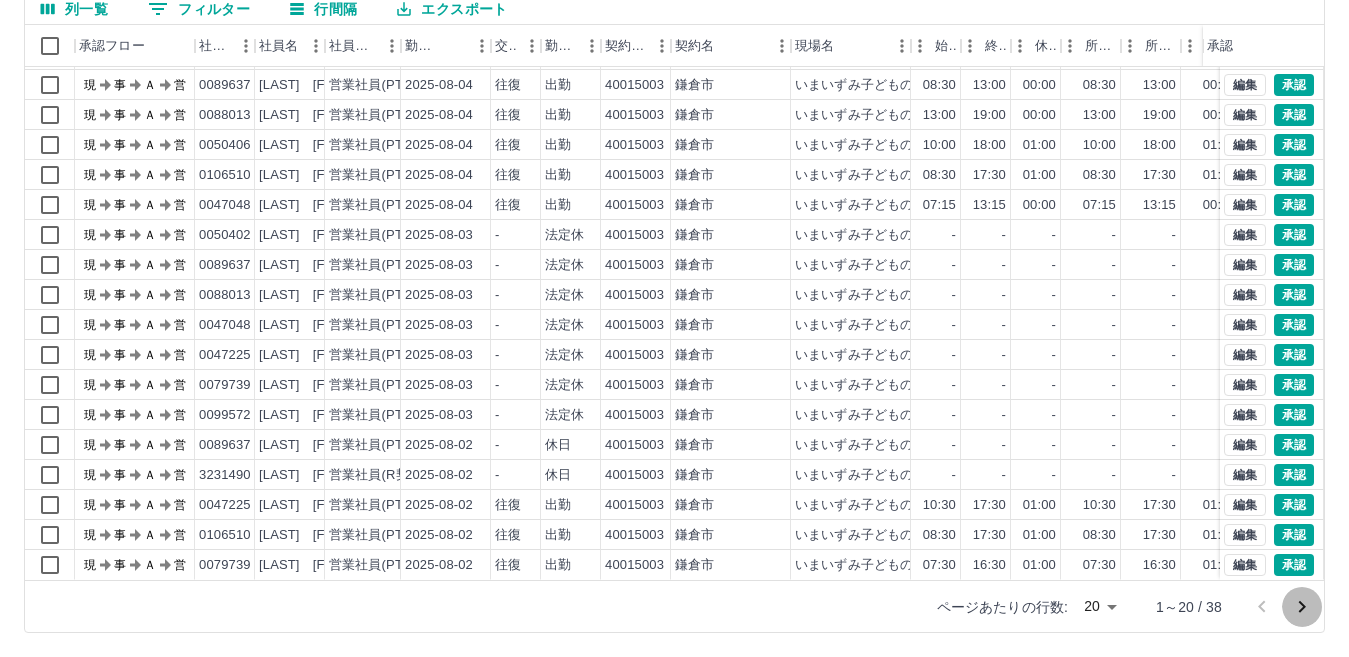 click 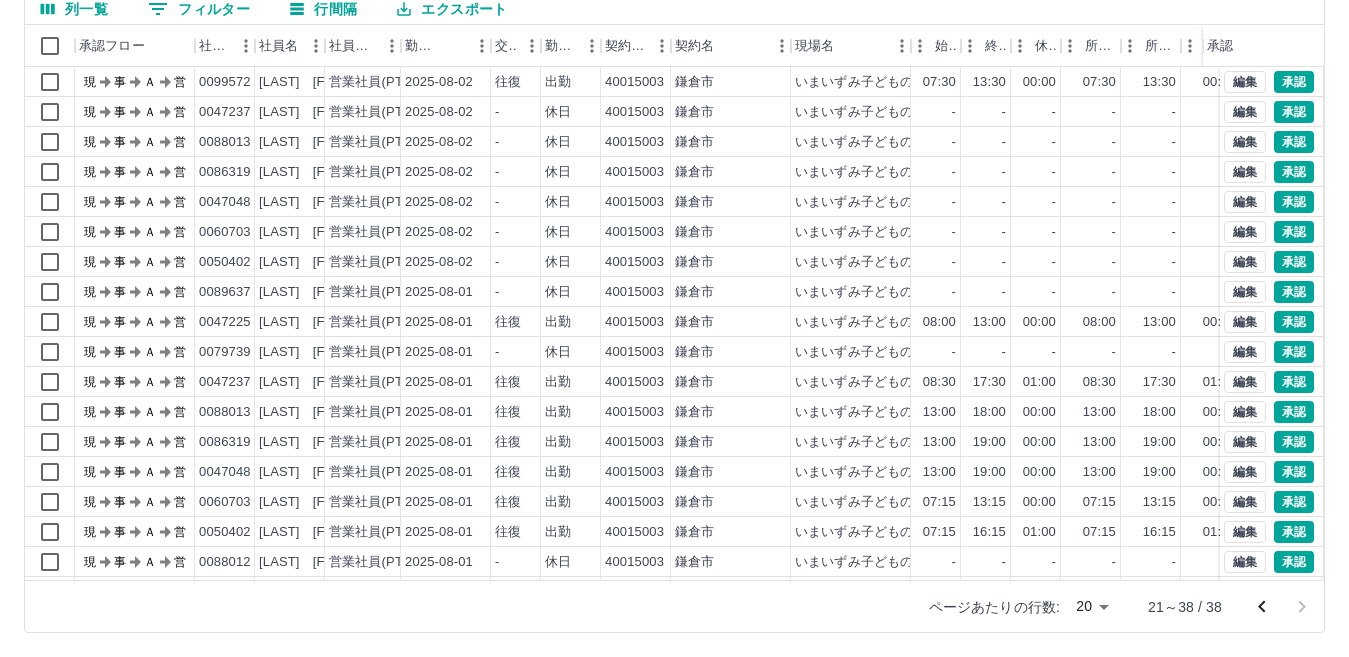 scroll, scrollTop: 44, scrollLeft: 0, axis: vertical 